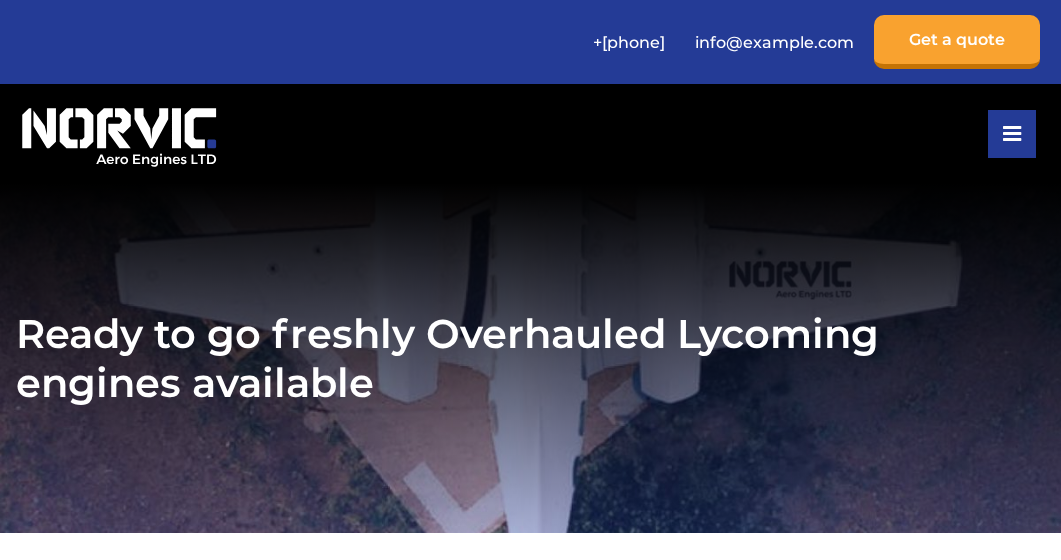 scroll, scrollTop: 0, scrollLeft: 0, axis: both 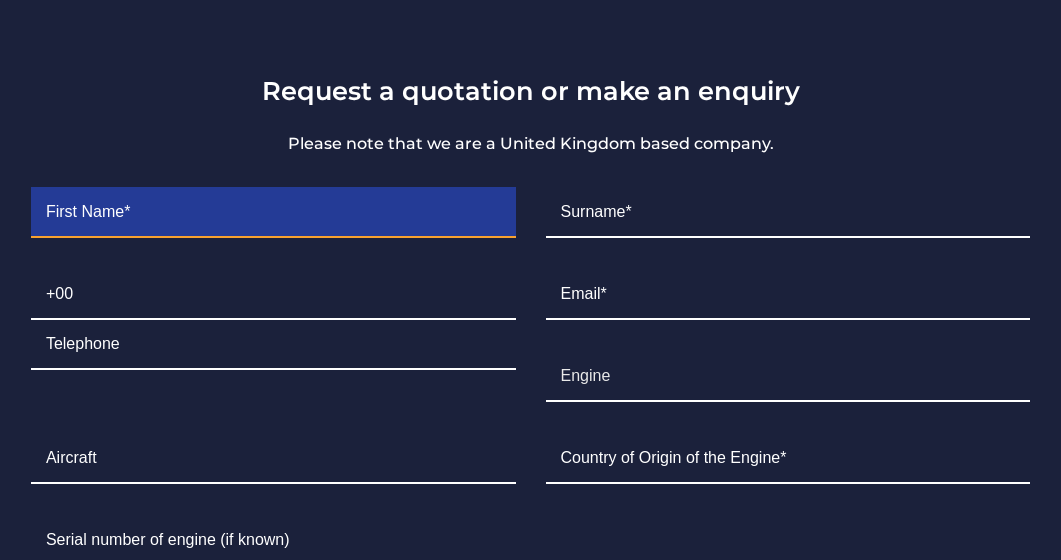 click at bounding box center (273, 213) 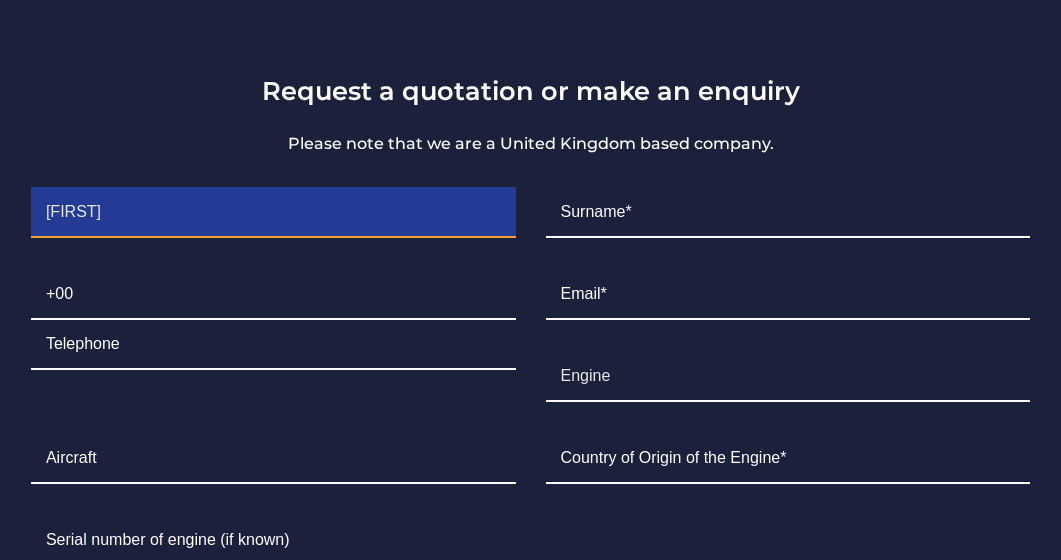 type on "CARREON" 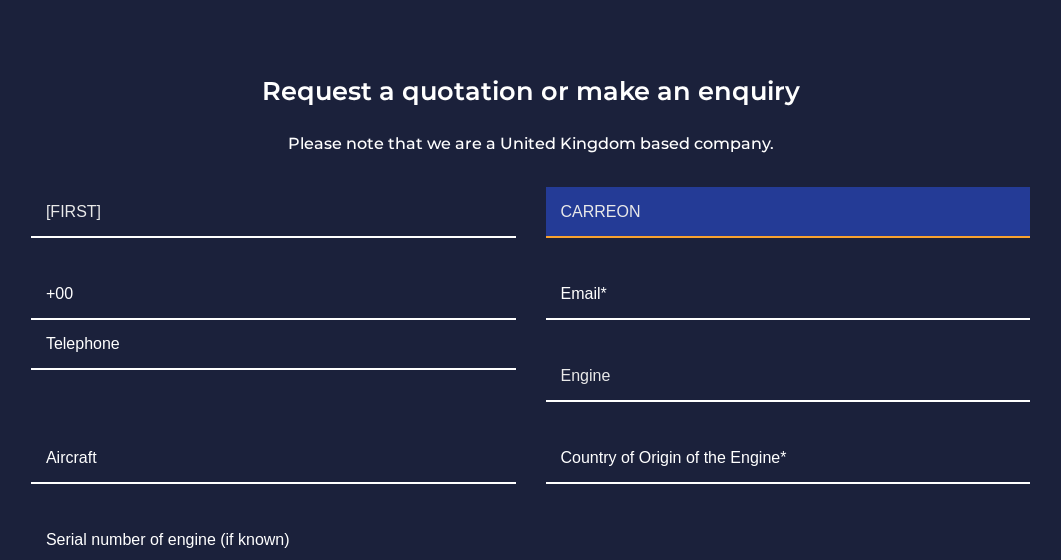 type on "0999" 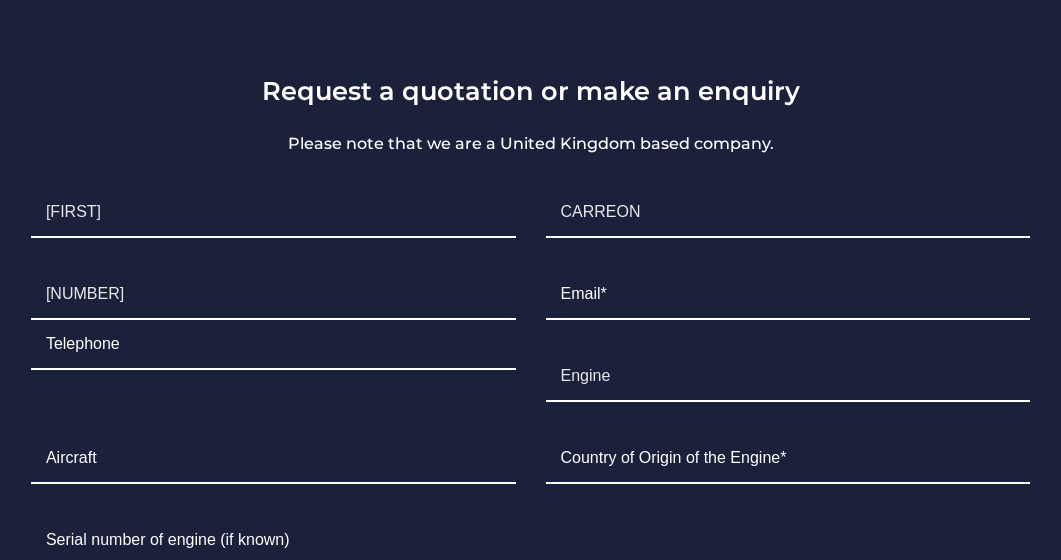 type on "9341868" 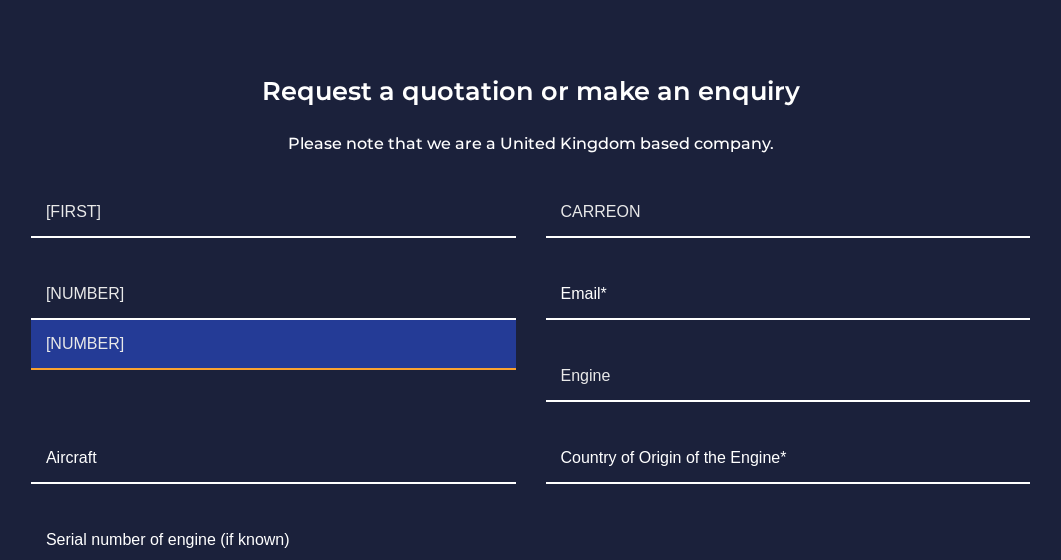 type on "juanmartincarreon88@gmail.com" 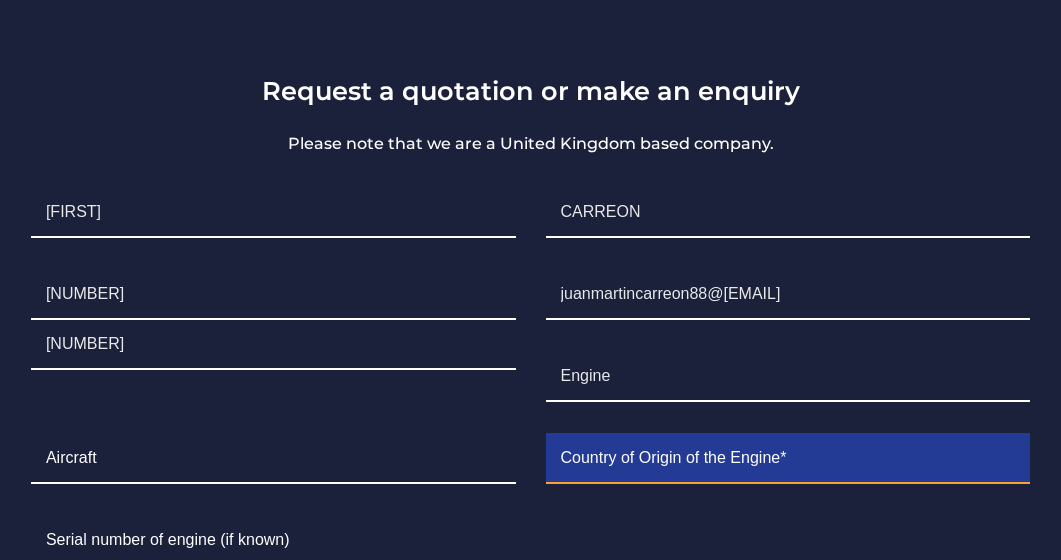 type on "Philippines" 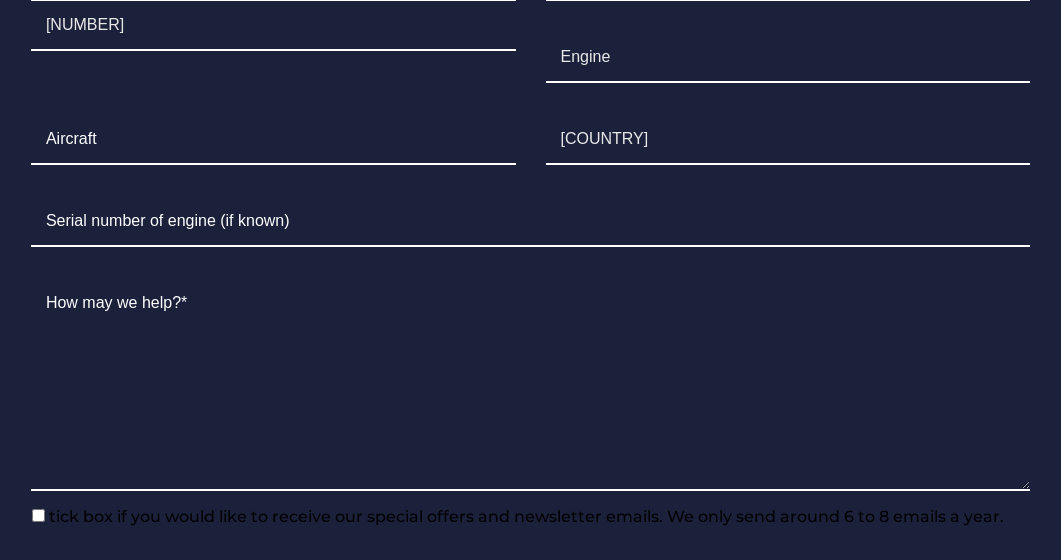 scroll, scrollTop: 2995, scrollLeft: 0, axis: vertical 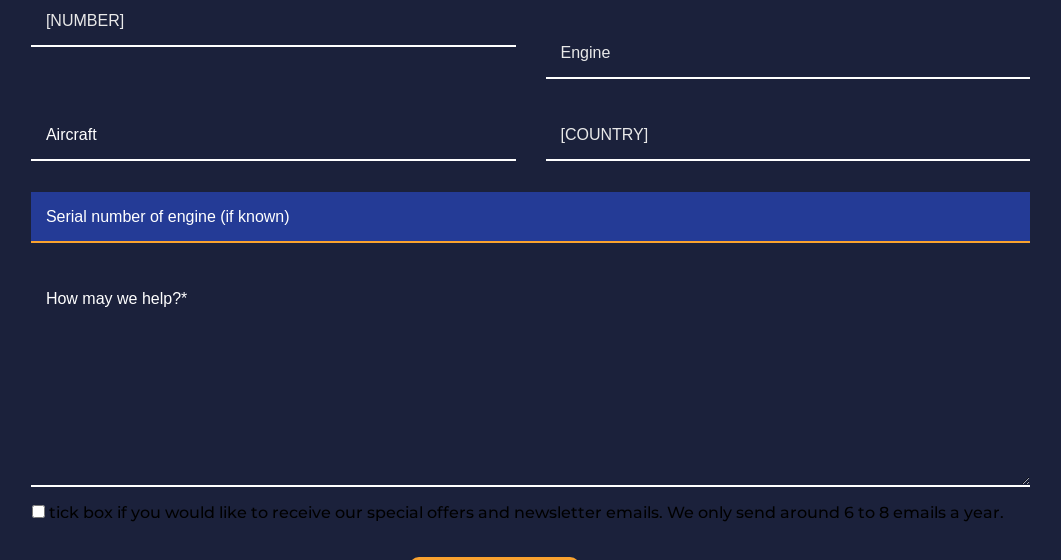 click at bounding box center [530, 218] 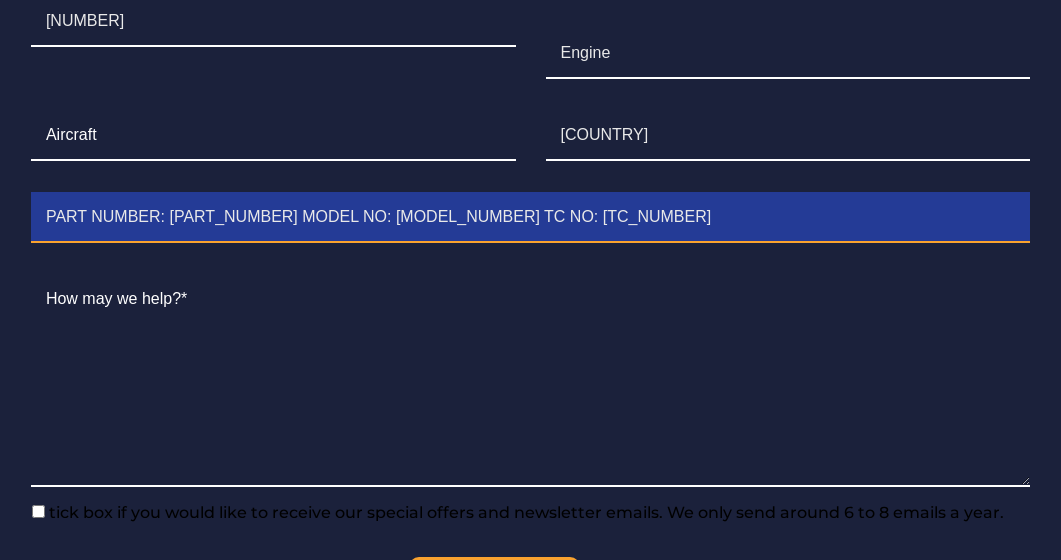 scroll, scrollTop: 0, scrollLeft: 935, axis: horizontal 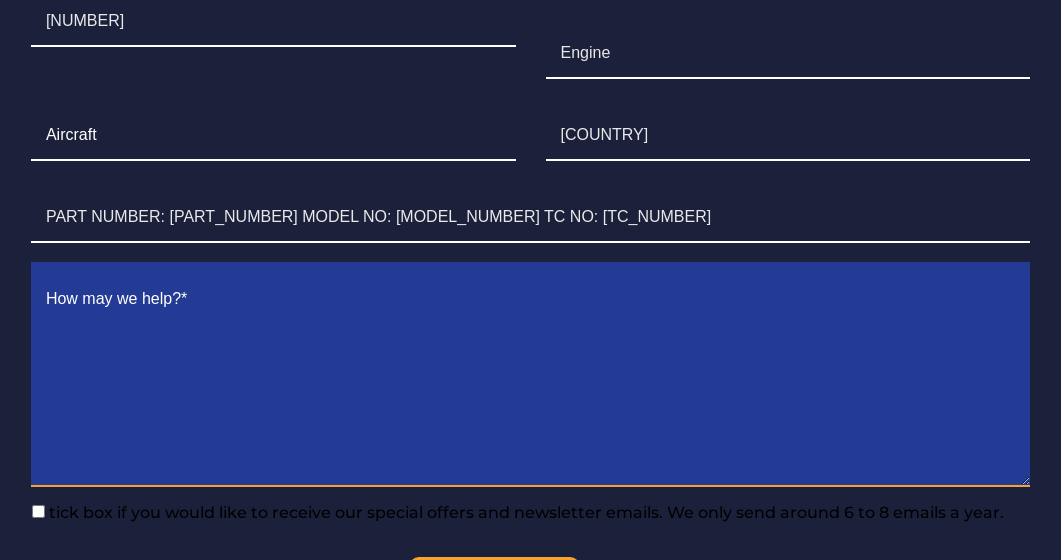 drag, startPoint x: 219, startPoint y: 332, endPoint x: 122, endPoint y: 371, distance: 104.54664 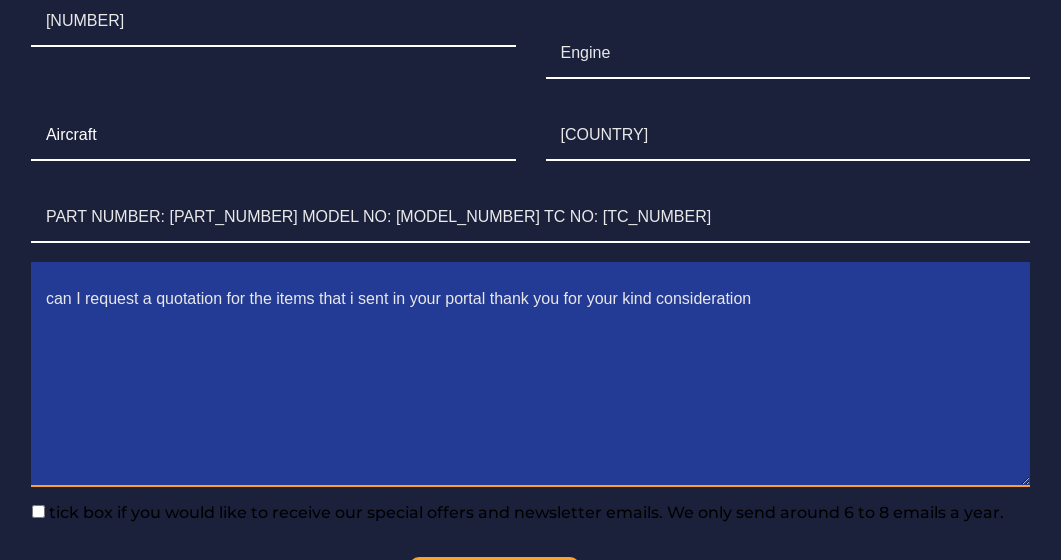 click on "can I request a quotation for the items that i sent in your portal thank you for your kind consideration" at bounding box center (530, 381) 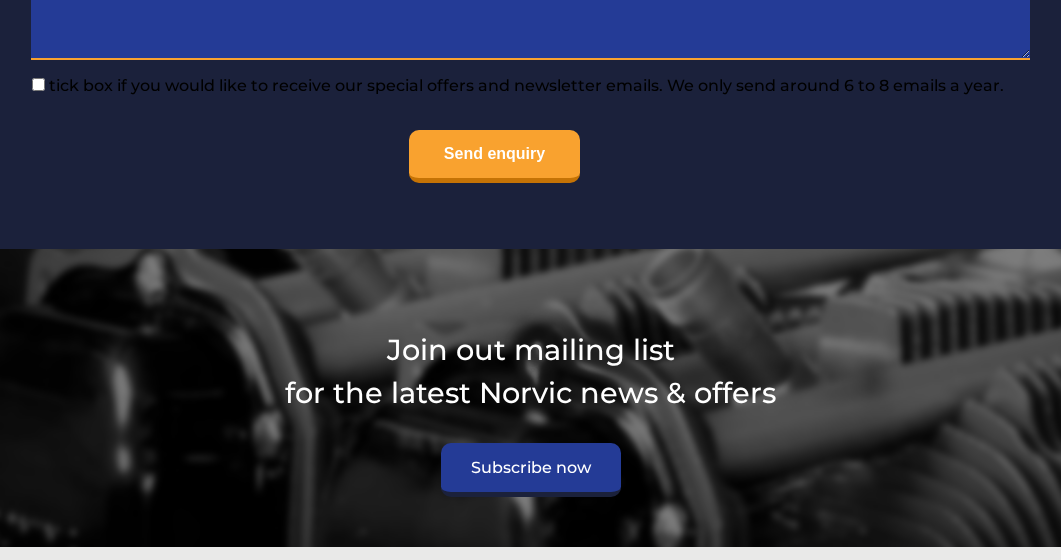 scroll, scrollTop: 3414, scrollLeft: 0, axis: vertical 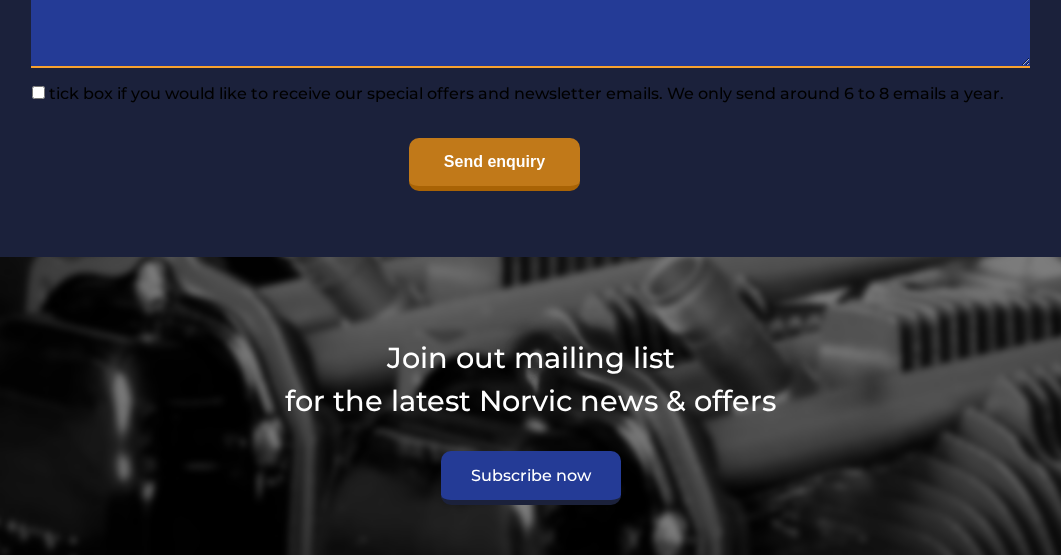 type on "can I request a quotation for the items that i sent in your portal? Thank you for your kind consideration" 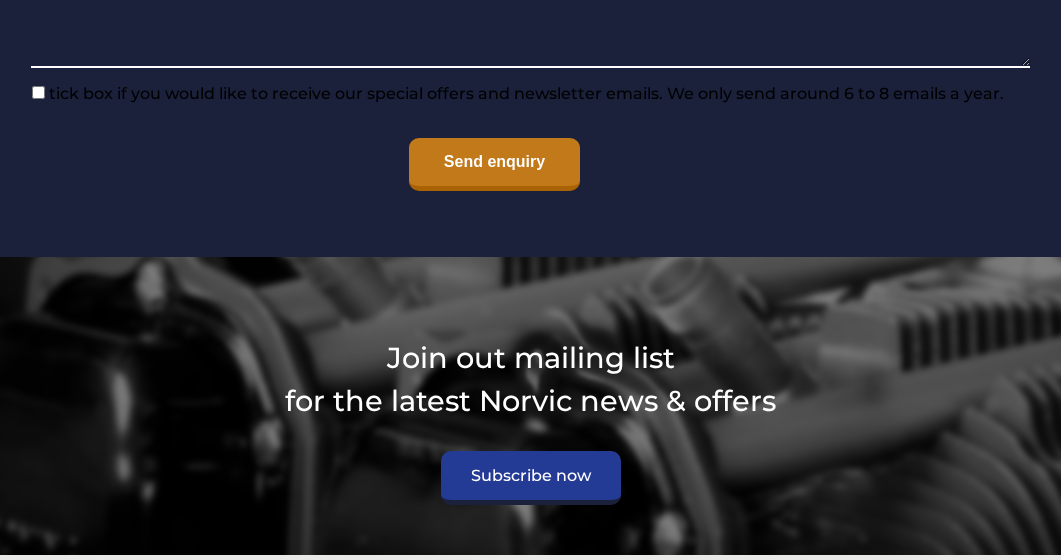 click on "Send enquiry" at bounding box center [494, 164] 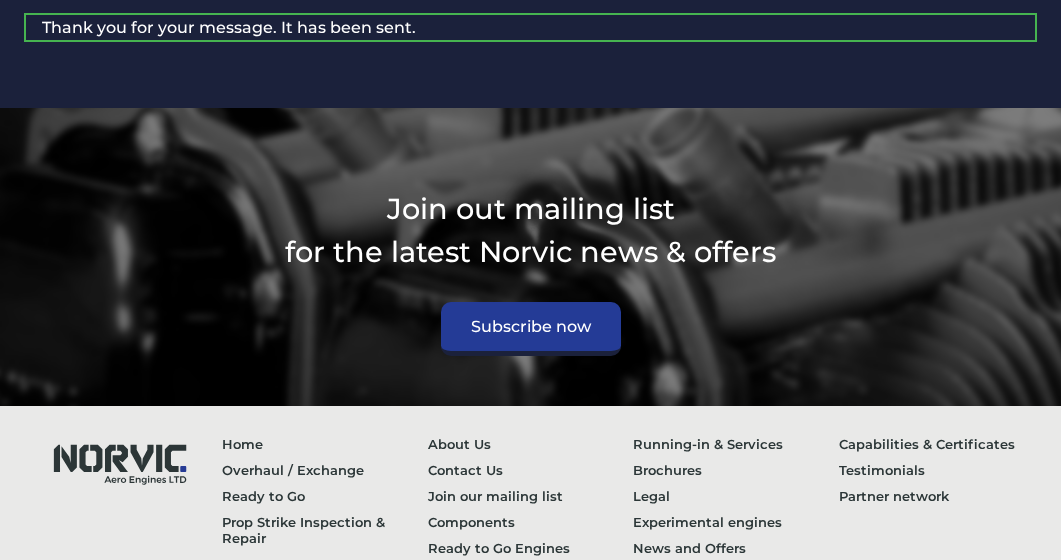scroll, scrollTop: 3744, scrollLeft: 0, axis: vertical 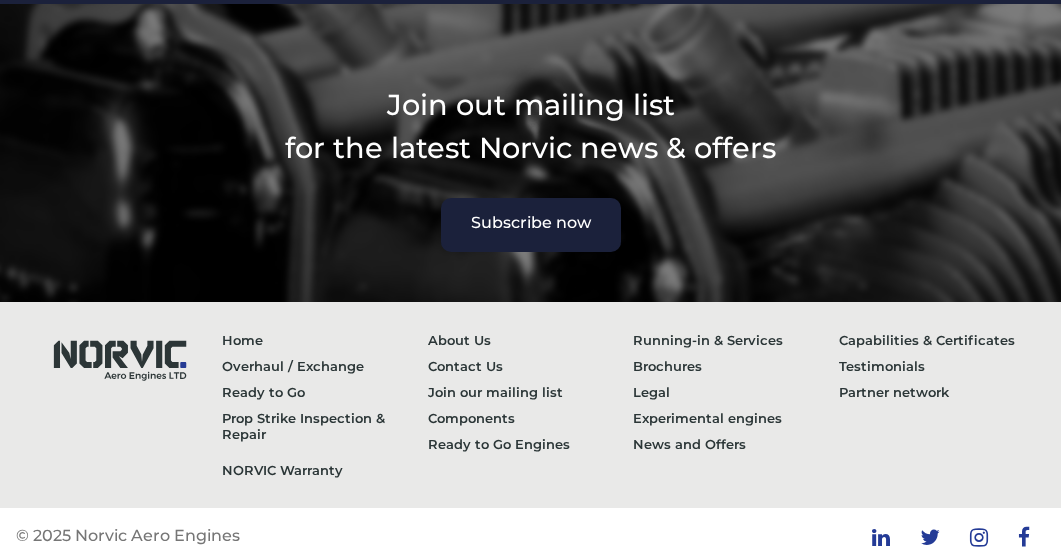 click on "Subscribe now" at bounding box center (531, 225) 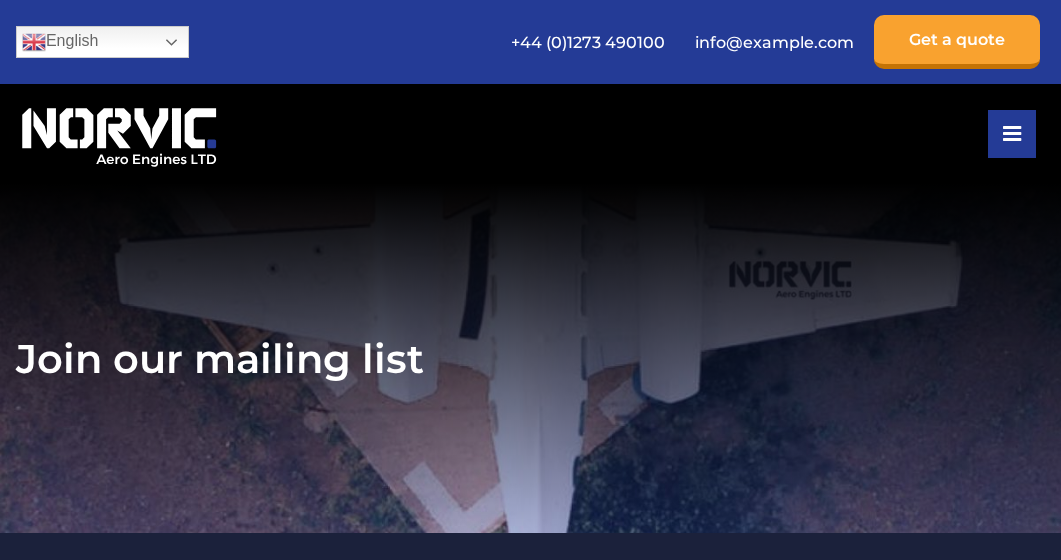 scroll, scrollTop: 0, scrollLeft: 0, axis: both 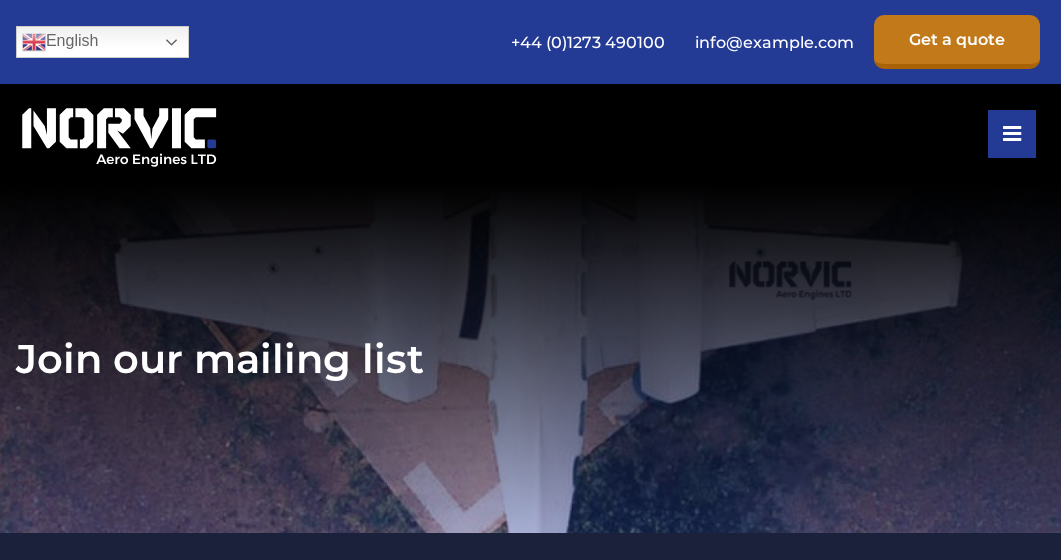 click on "Get a quote" at bounding box center [957, 42] 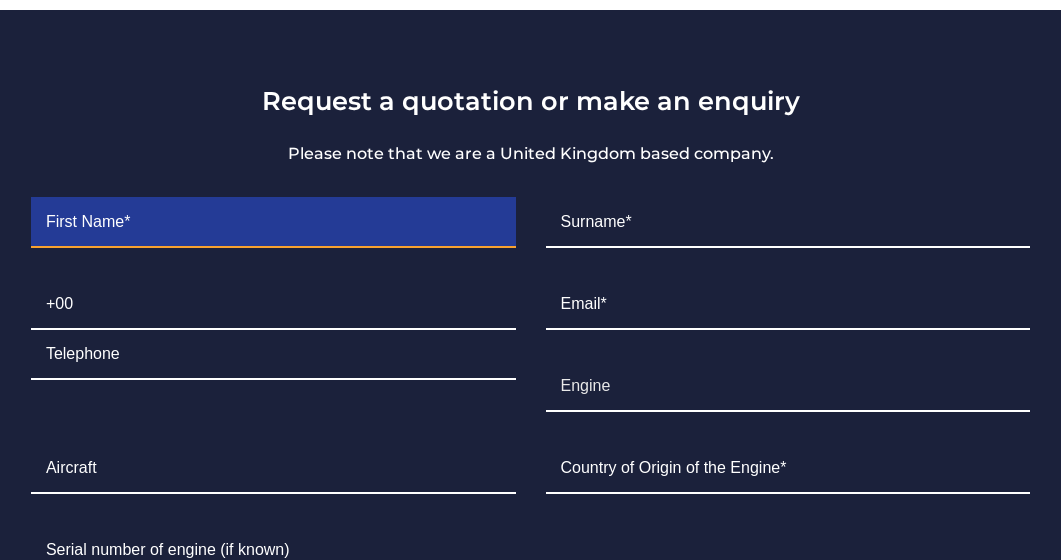 click at bounding box center [273, 223] 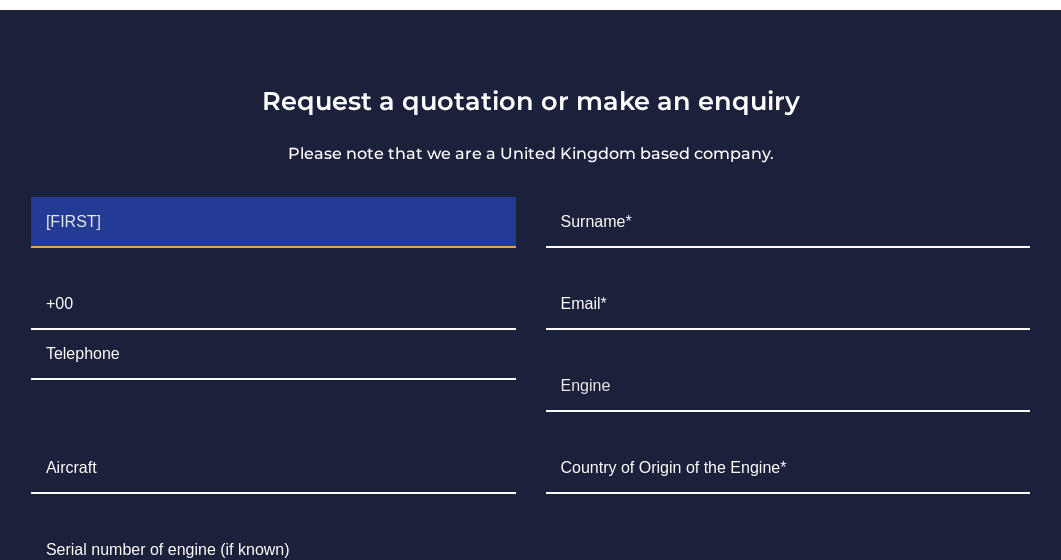 type on "CARREON" 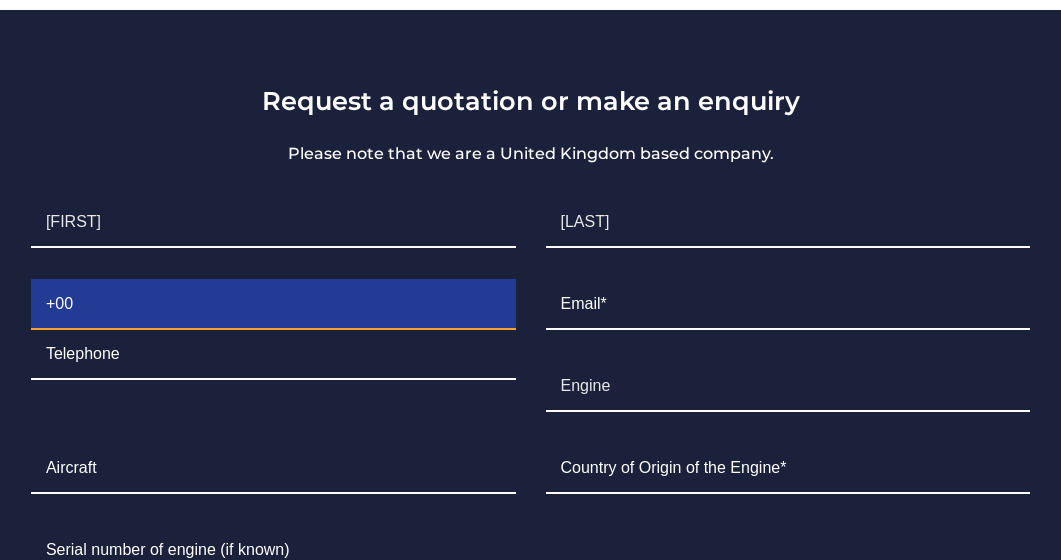 type on "[NUMBER]" 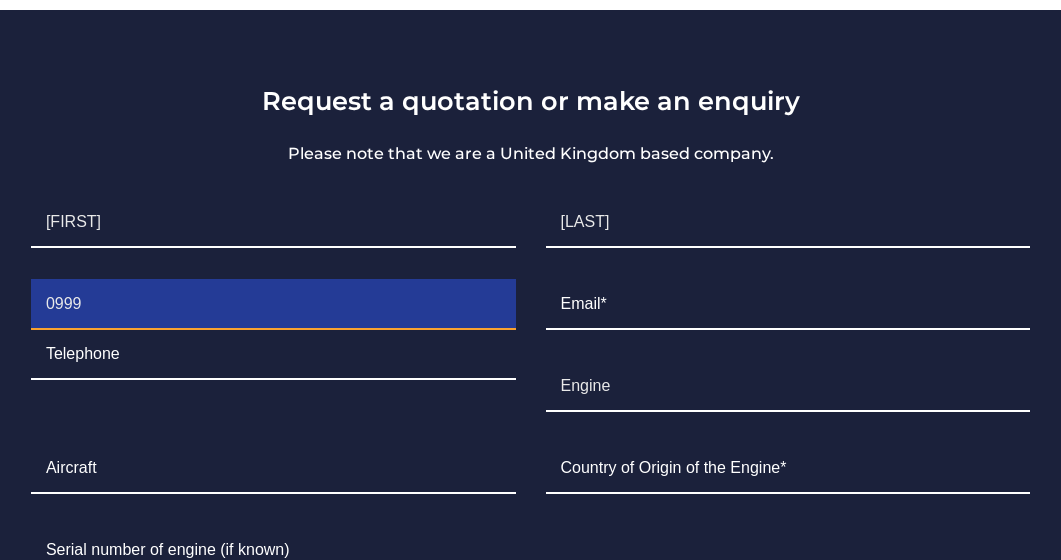 type on "[NUMBER]" 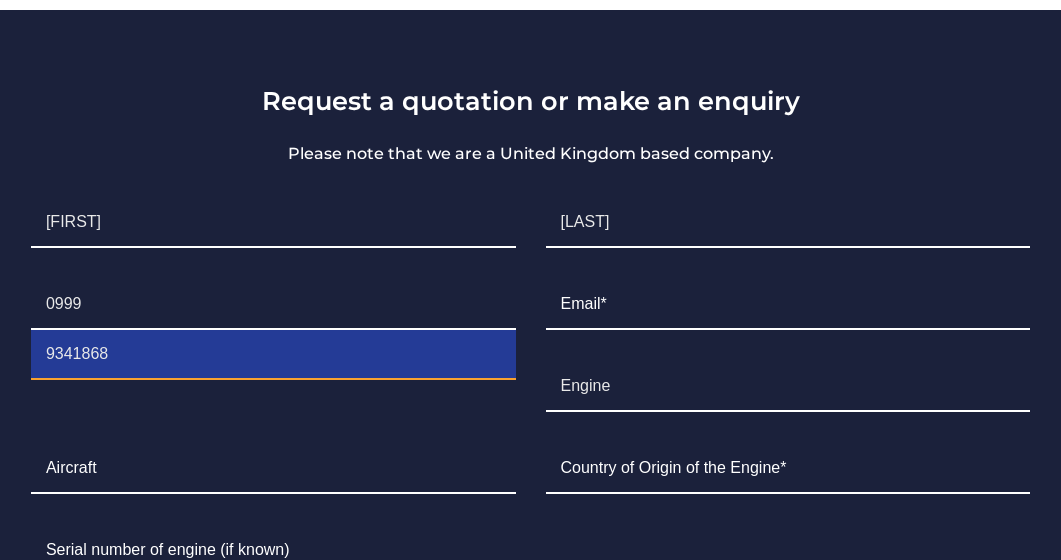 type on "juanmartincarreon88@[EMAIL]" 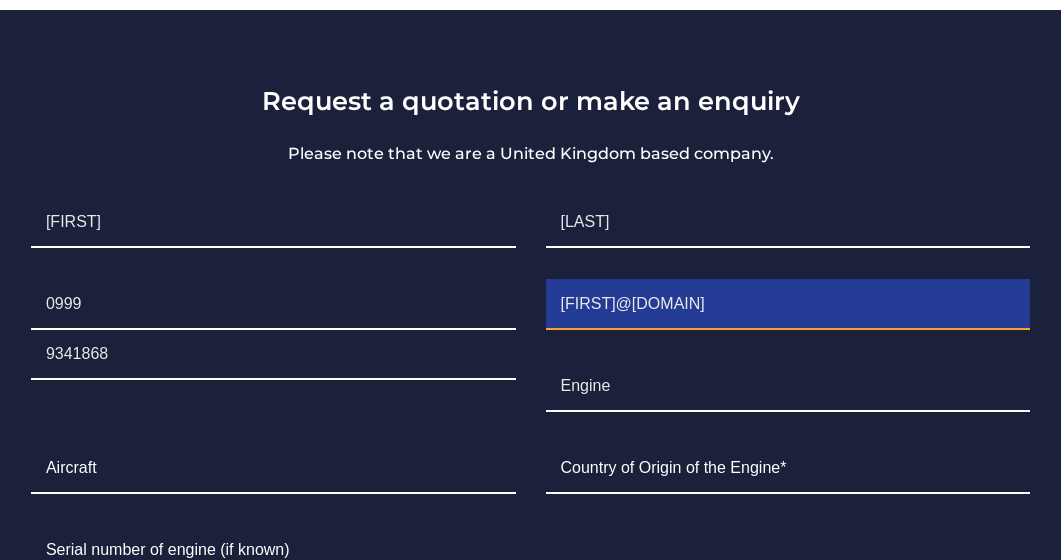 type on "[COUNTRY]" 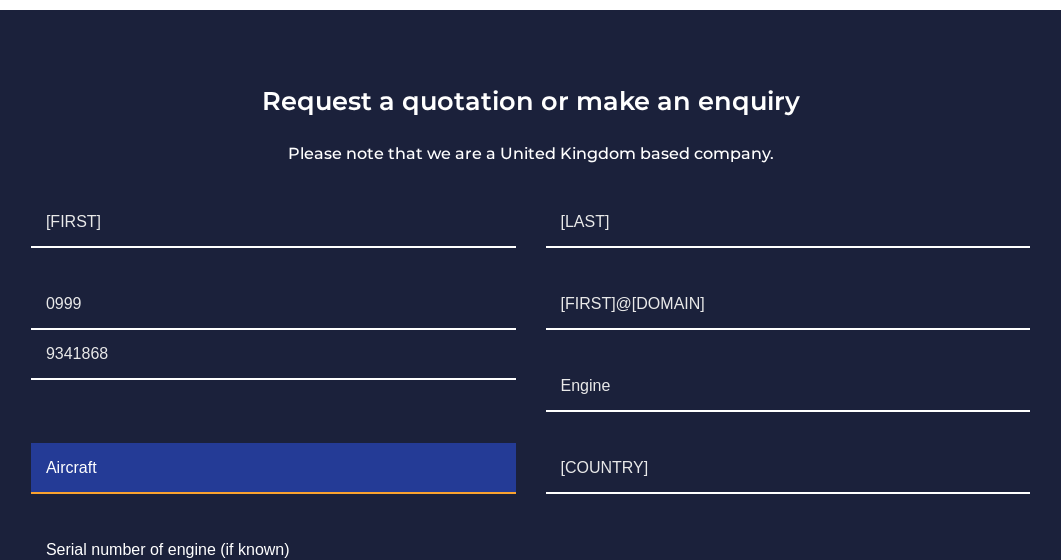 click at bounding box center [273, 469] 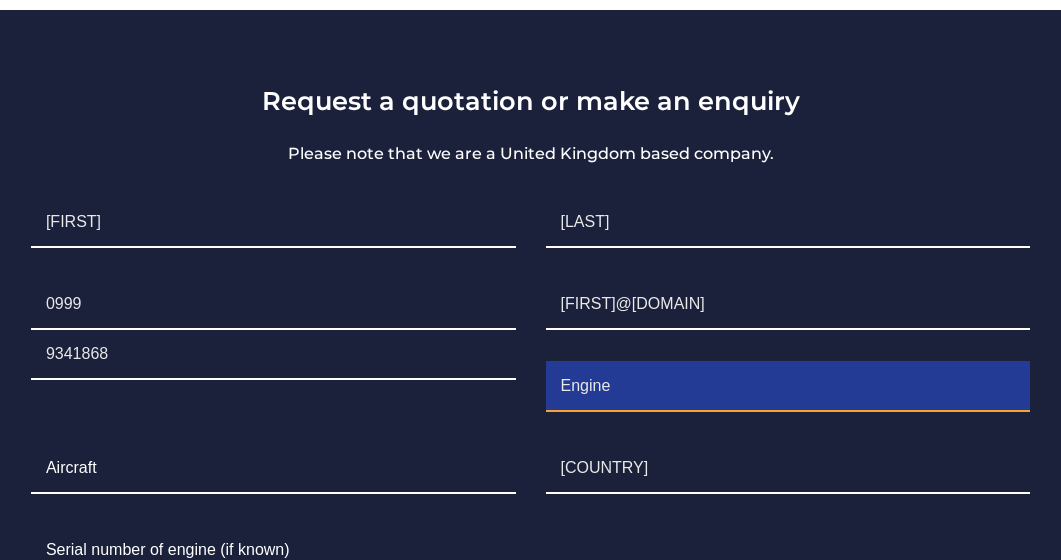 click on "Engine" at bounding box center [788, 387] 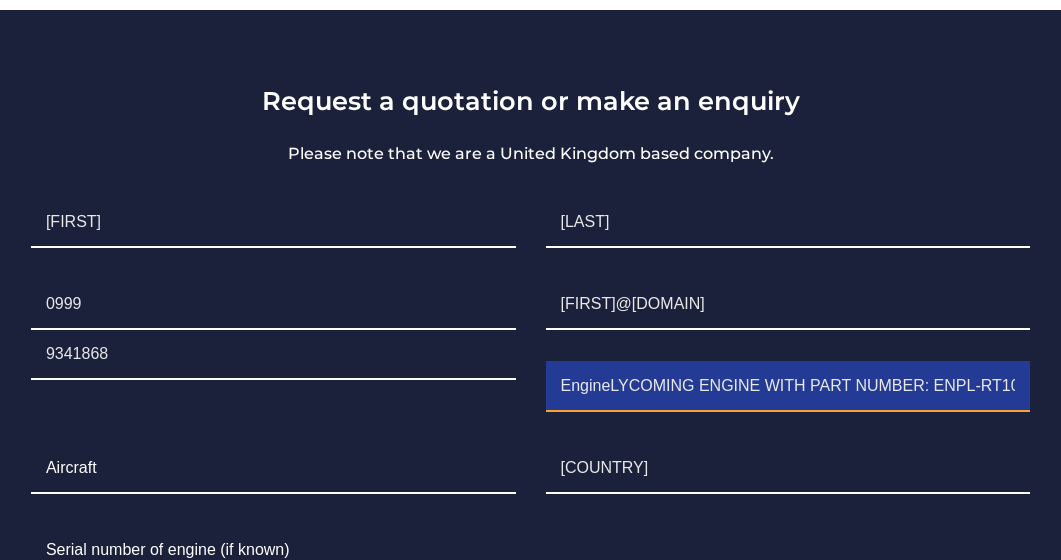 scroll, scrollTop: 0, scrollLeft: 1500, axis: horizontal 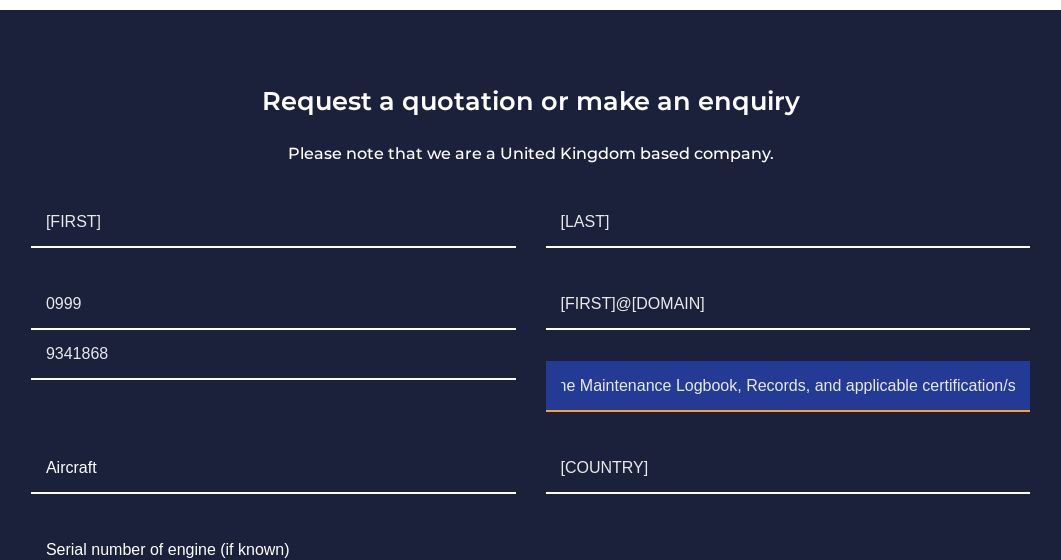 type on "EngineLYCOMING ENGINE WITH PART NUMBER: ENPL-RT10596 MODEL NO: IO-360-L2A TC NO: 1E10 (FOR CESSNA 172S AIRCRAFTS) • Overhauled / Rebuilt Condition is acceptable • Shall include Engine Maintenance Logbook, Records, and applicable certification/s" 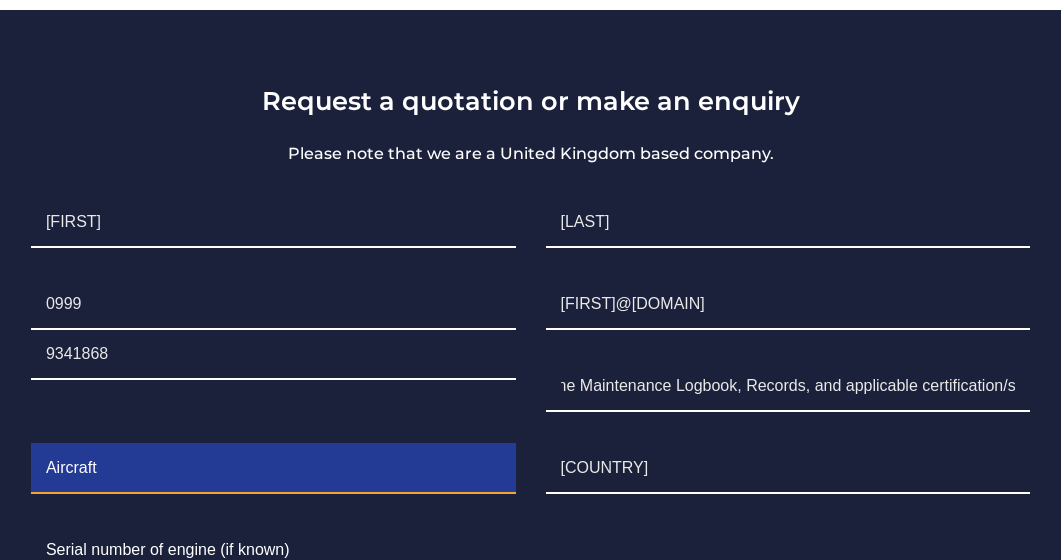scroll, scrollTop: 0, scrollLeft: 0, axis: both 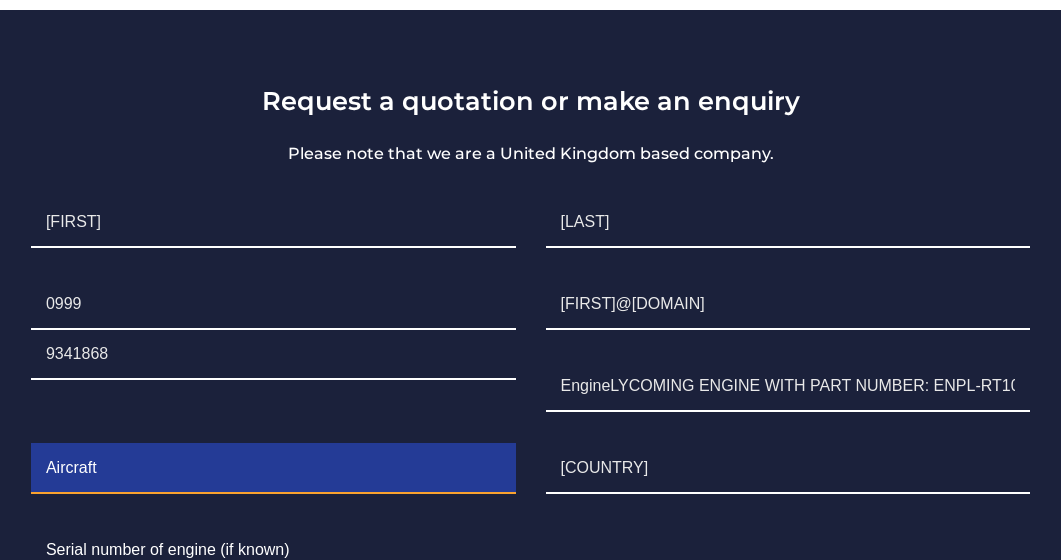 click at bounding box center (273, 469) 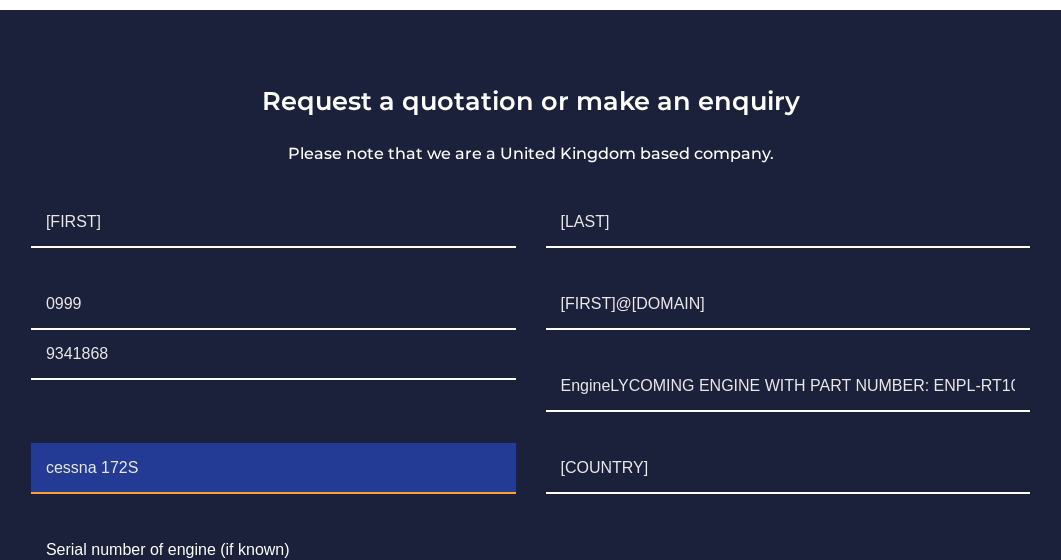 type on "cessna 172S" 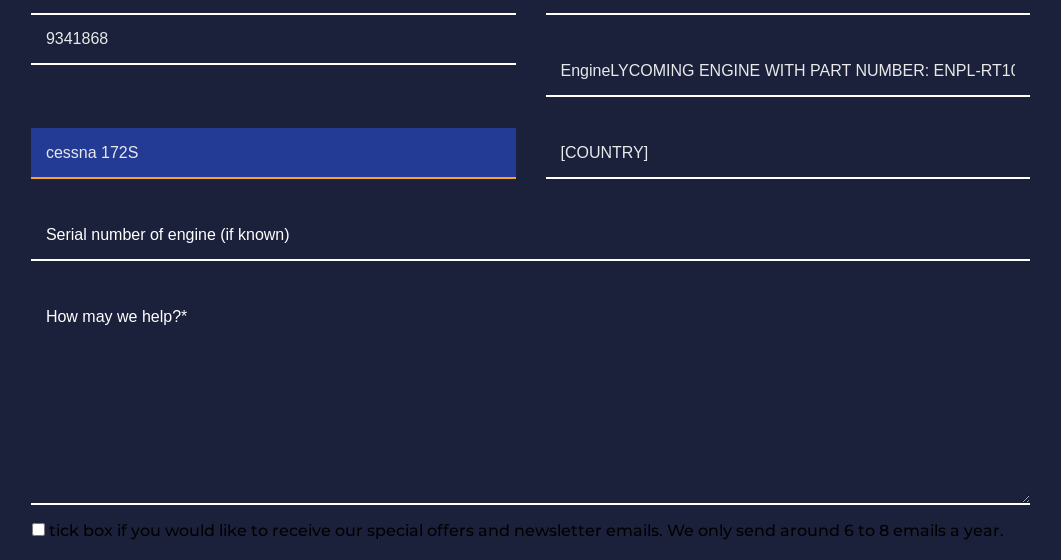 scroll, scrollTop: 1619, scrollLeft: 0, axis: vertical 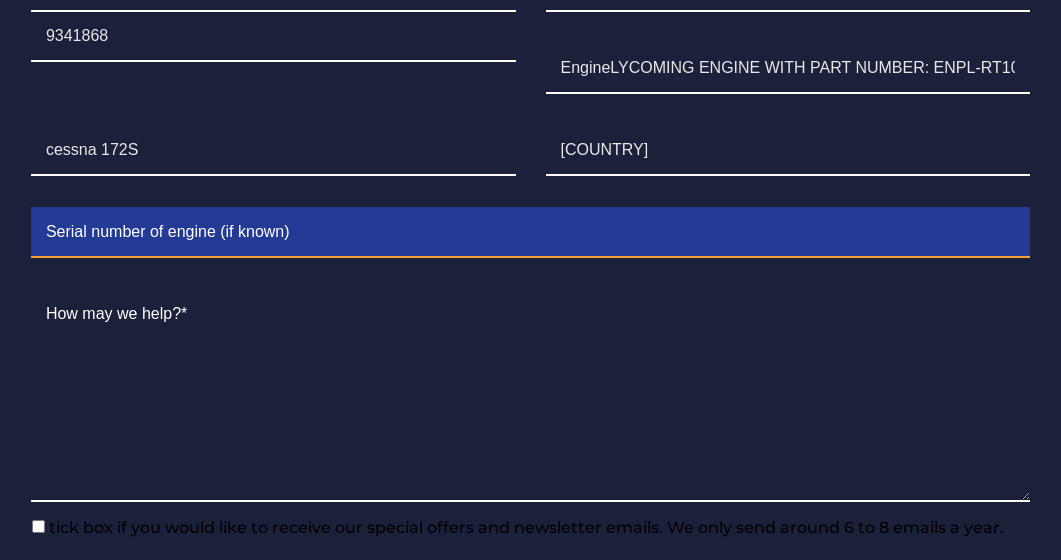 click at bounding box center [530, 233] 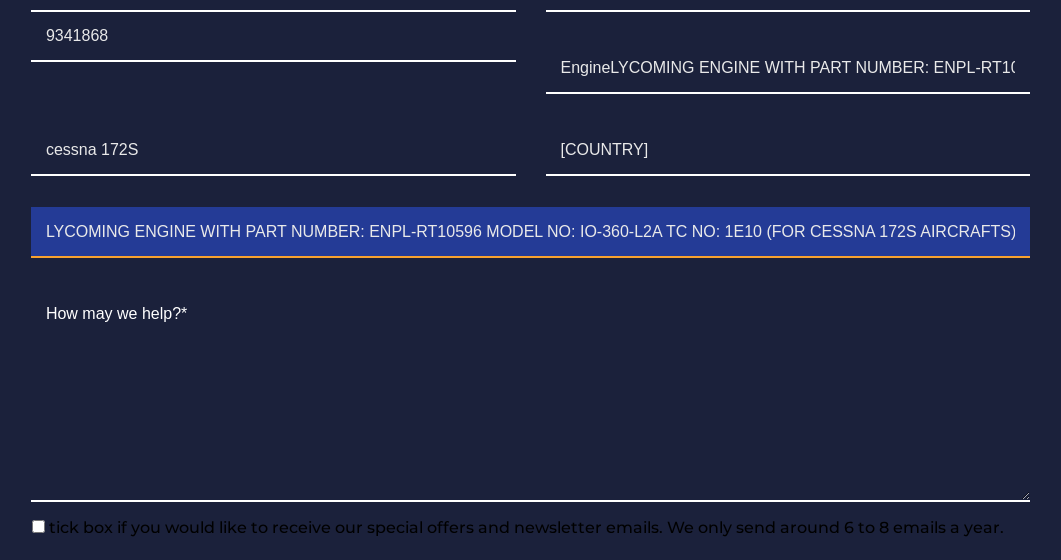 scroll, scrollTop: 0, scrollLeft: 935, axis: horizontal 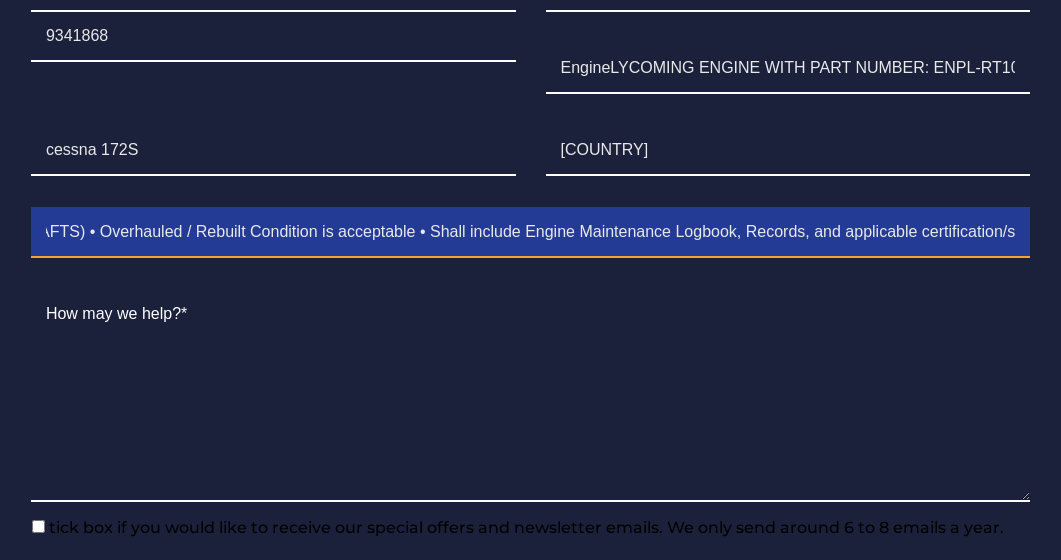 type on "LYCOMING ENGINE WITH PART NUMBER: ENPL-RT10596 MODEL NO: IO-360-L2A TC NO: 1E10 (FOR CESSNA 172S AIRCRAFTS) • Overhauled / Rebuilt Condition is acceptable • Shall include Engine Maintenance Logbook, Records, and applicable certification/s" 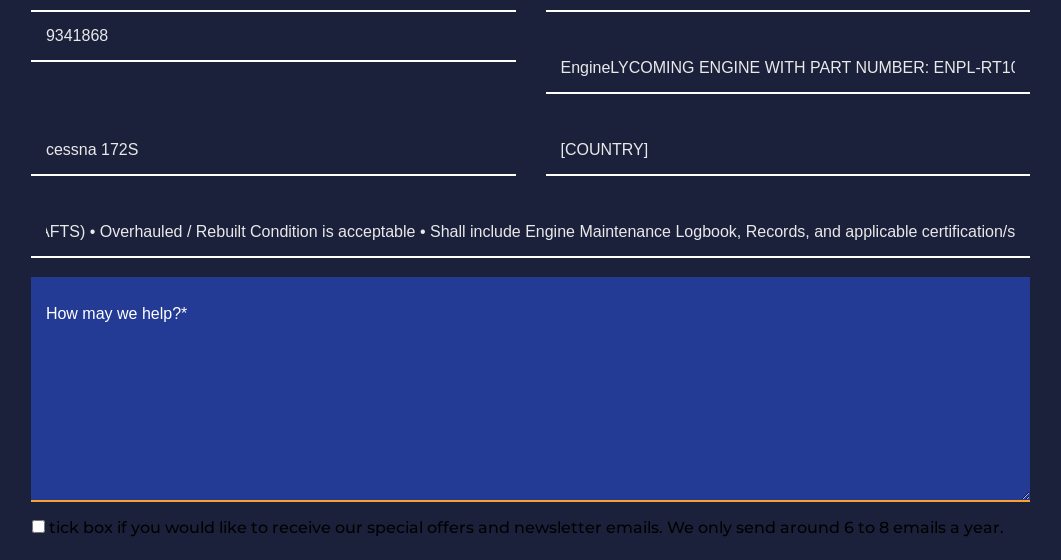 scroll, scrollTop: 0, scrollLeft: 0, axis: both 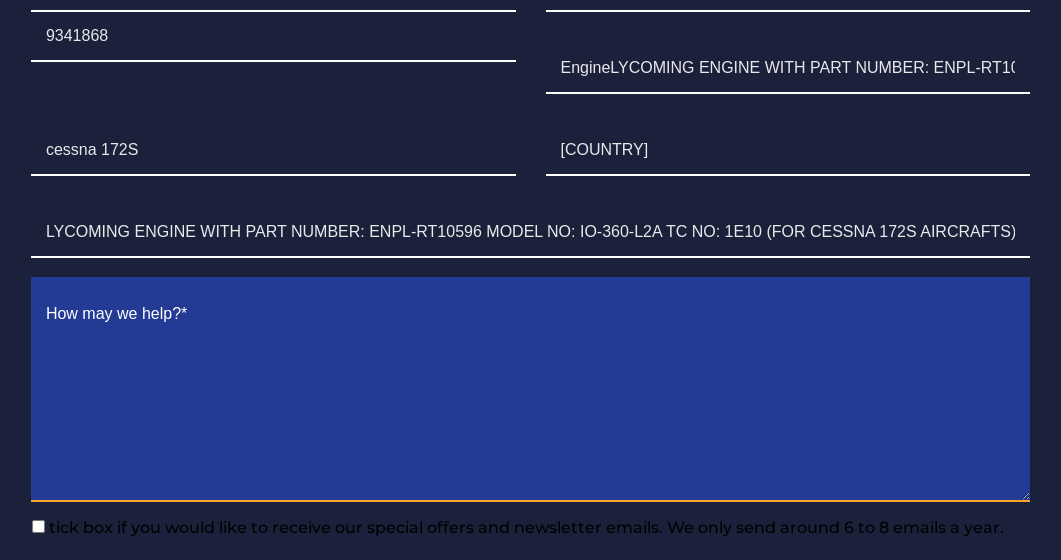 click at bounding box center (530, 396) 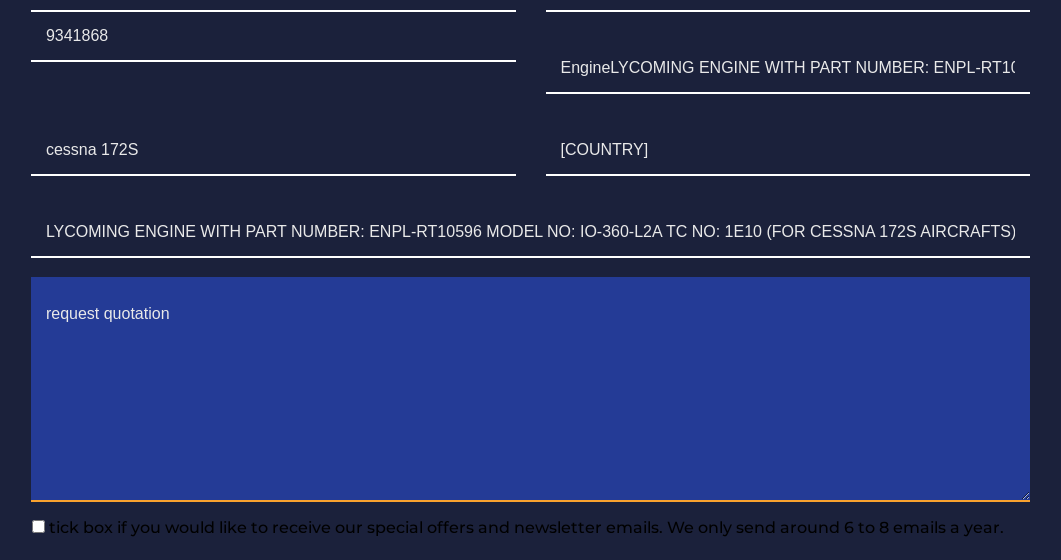 scroll, scrollTop: 2109, scrollLeft: 0, axis: vertical 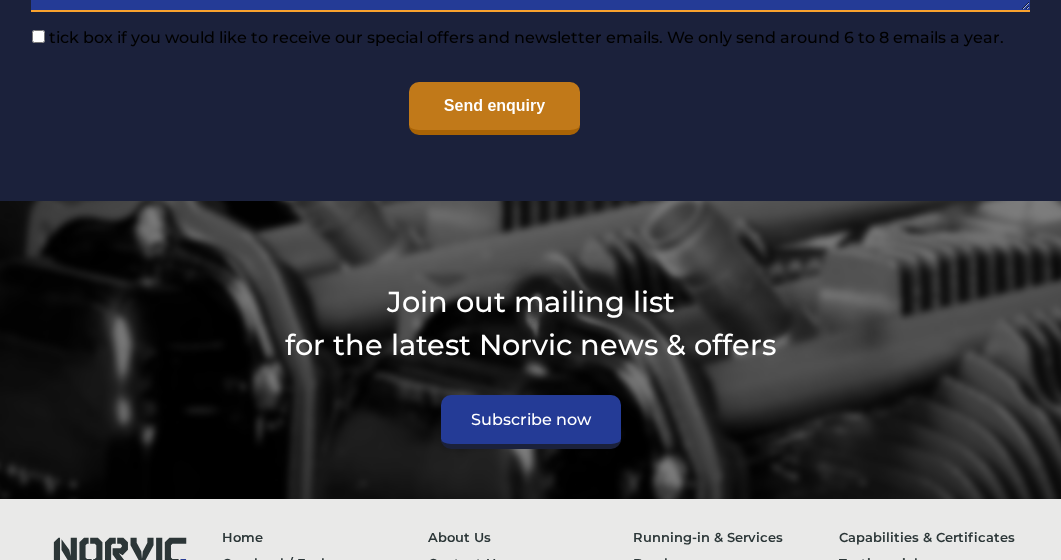 type on "request quotation" 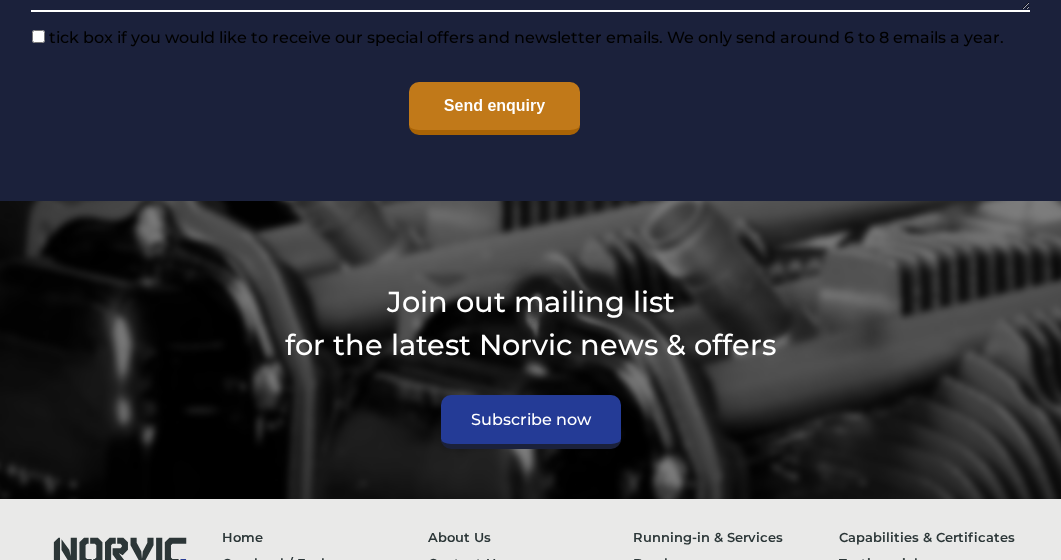 click on "Send enquiry" at bounding box center (494, 108) 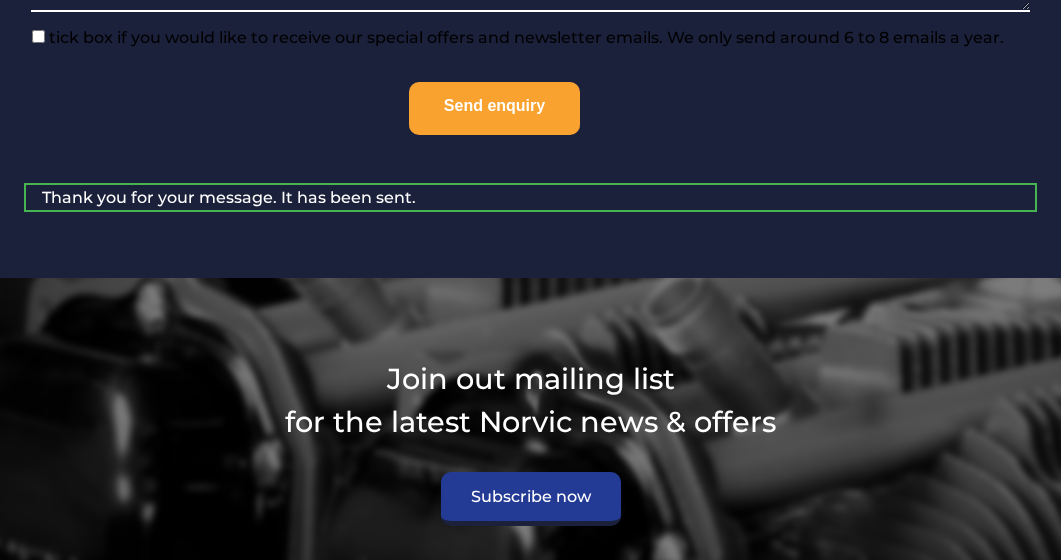 scroll, scrollTop: 2388, scrollLeft: 0, axis: vertical 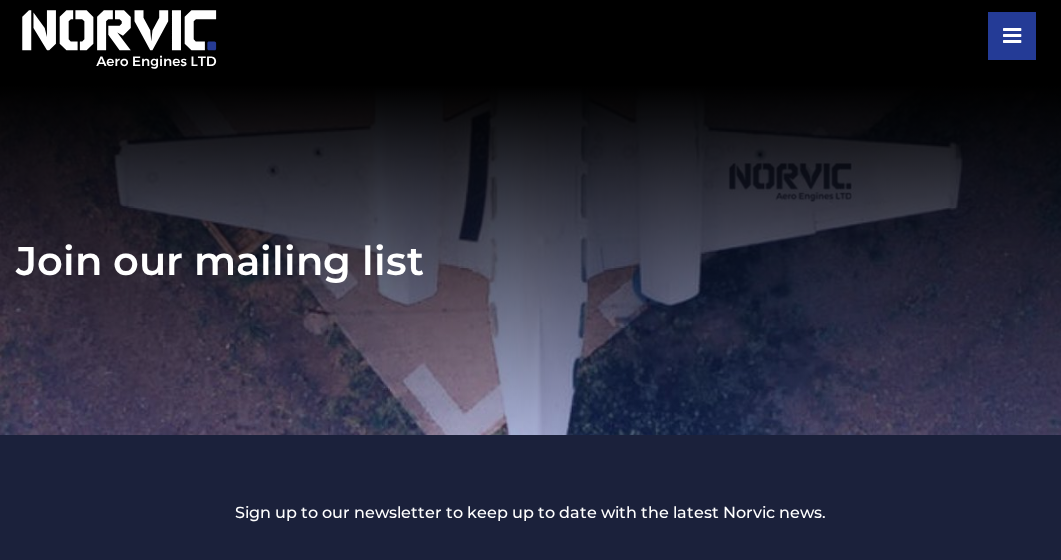 click on "Components" at bounding box center [0, 0] 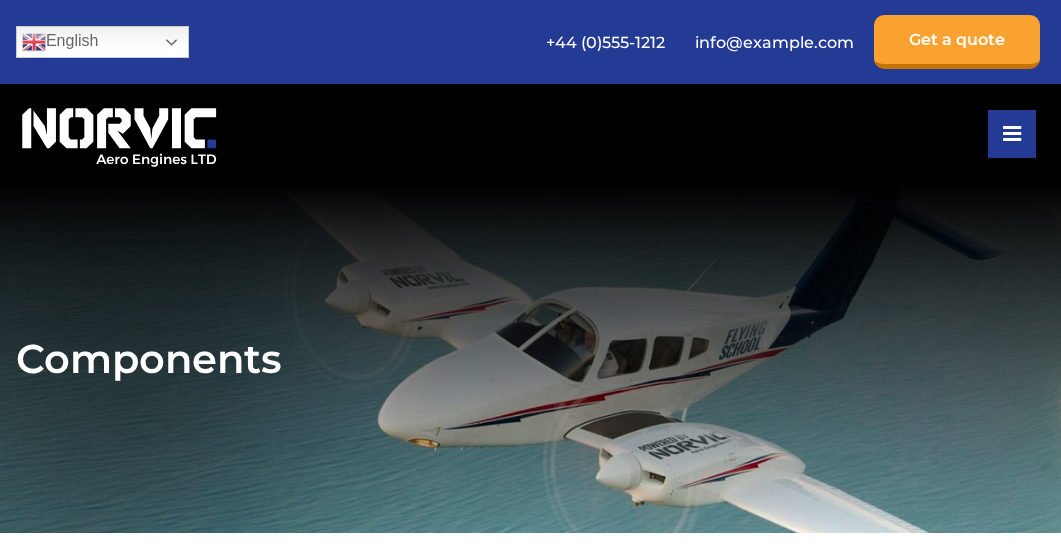 scroll, scrollTop: 0, scrollLeft: 0, axis: both 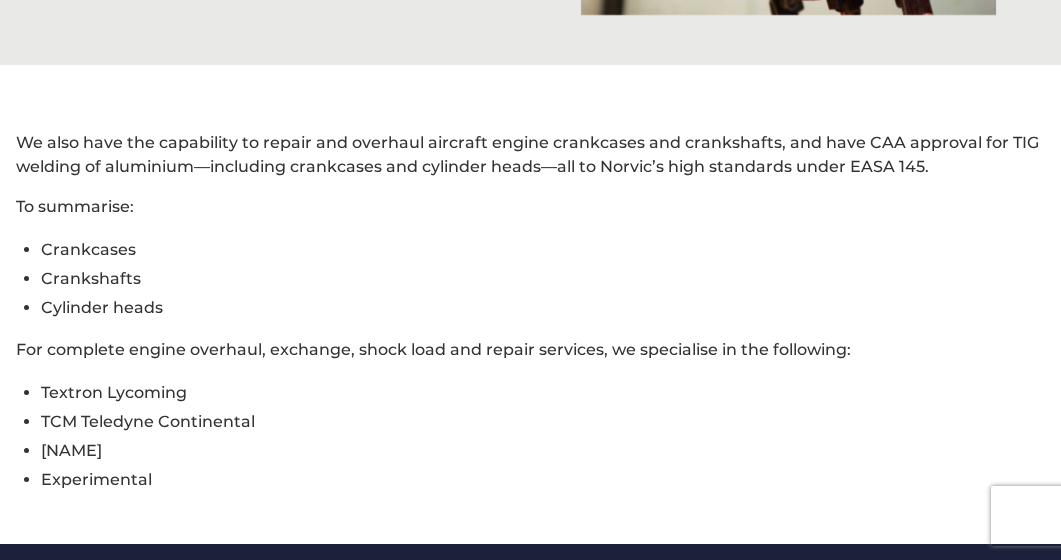 click on "We also have the capability to repair and overhaul aircraft engine crankcases and crankshafts, and have CAA approval for TIG welding of aluminium—including crankcases and cylinder heads—all to Norvic’s high standards under EASA 145. To summarise: Crankcases Crankshafts Cylinder heads For complete engine overhaul, exchange, shock load and repair services, we specialise in the following: Textron Lycoming TCM Teledyne Continental Franklin Experimental" at bounding box center (530, 312) 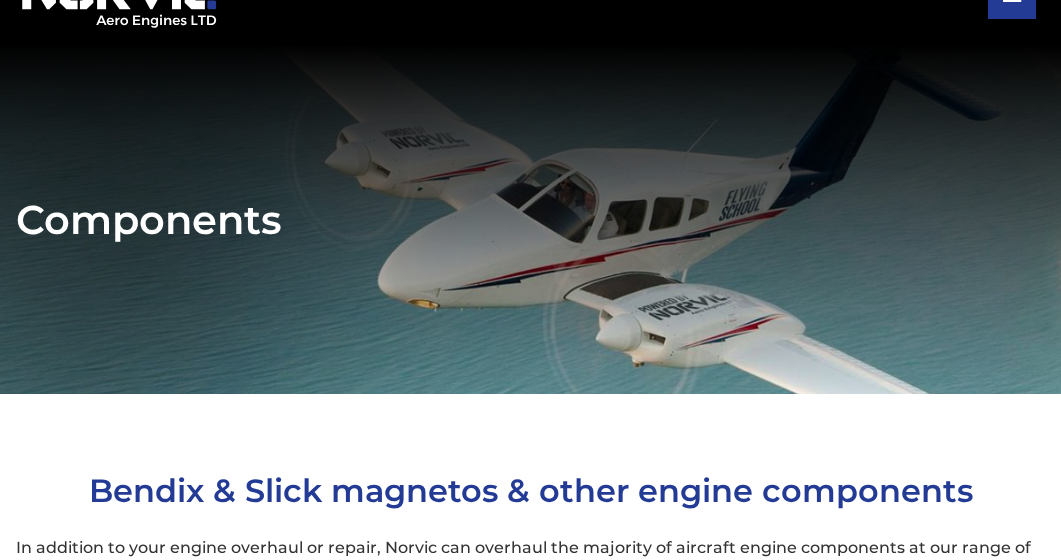 scroll, scrollTop: 127, scrollLeft: 0, axis: vertical 